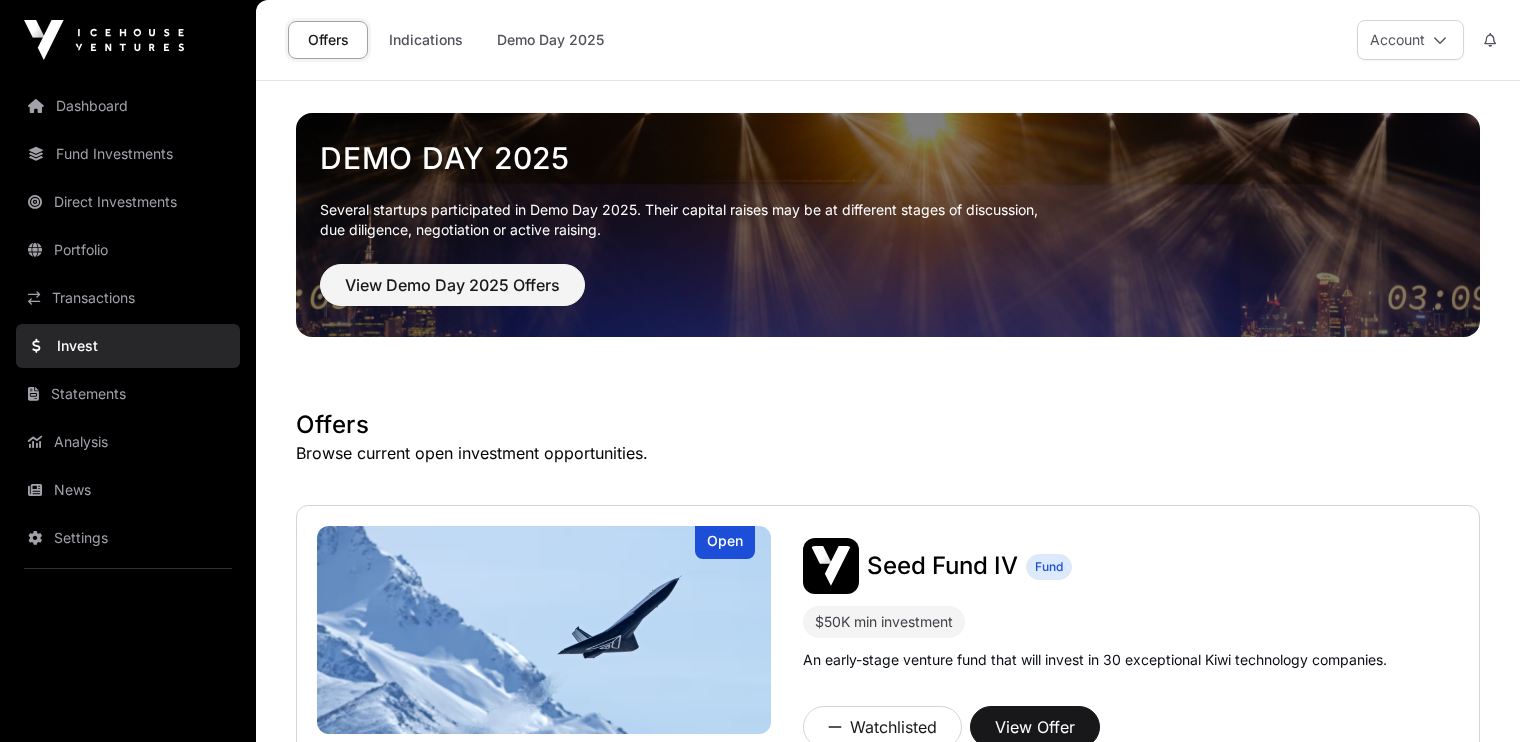 scroll, scrollTop: 376, scrollLeft: 0, axis: vertical 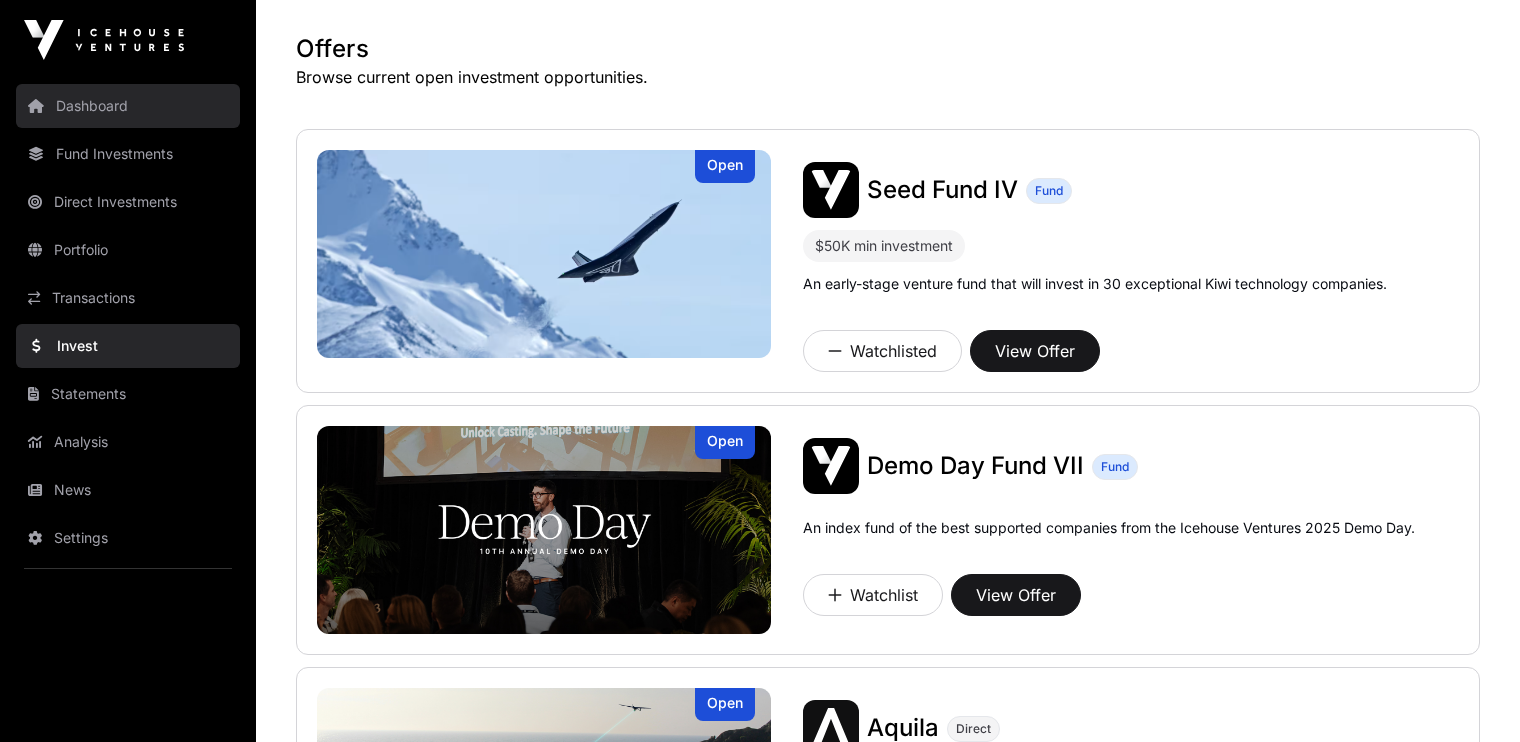 click on "Dashboard" 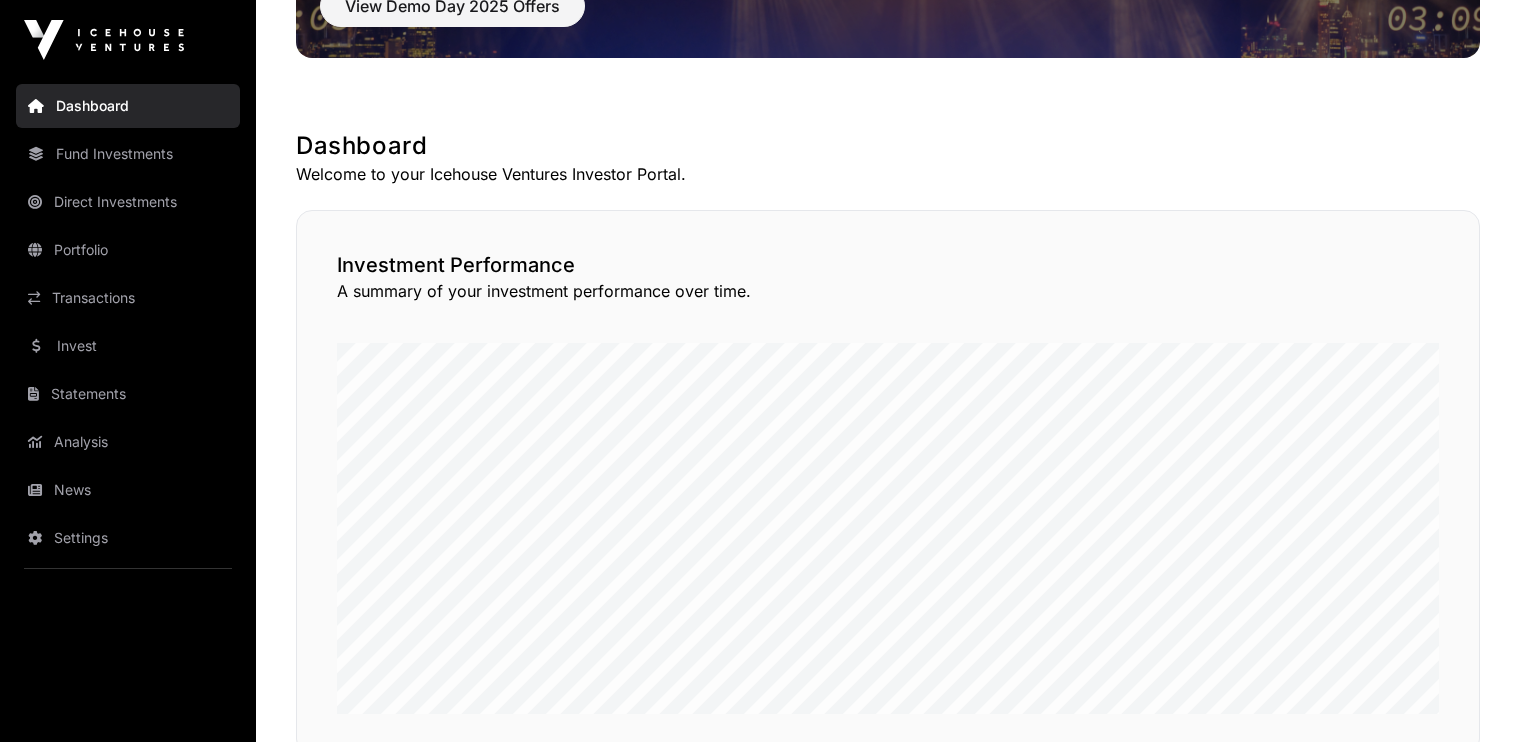 scroll, scrollTop: 0, scrollLeft: 0, axis: both 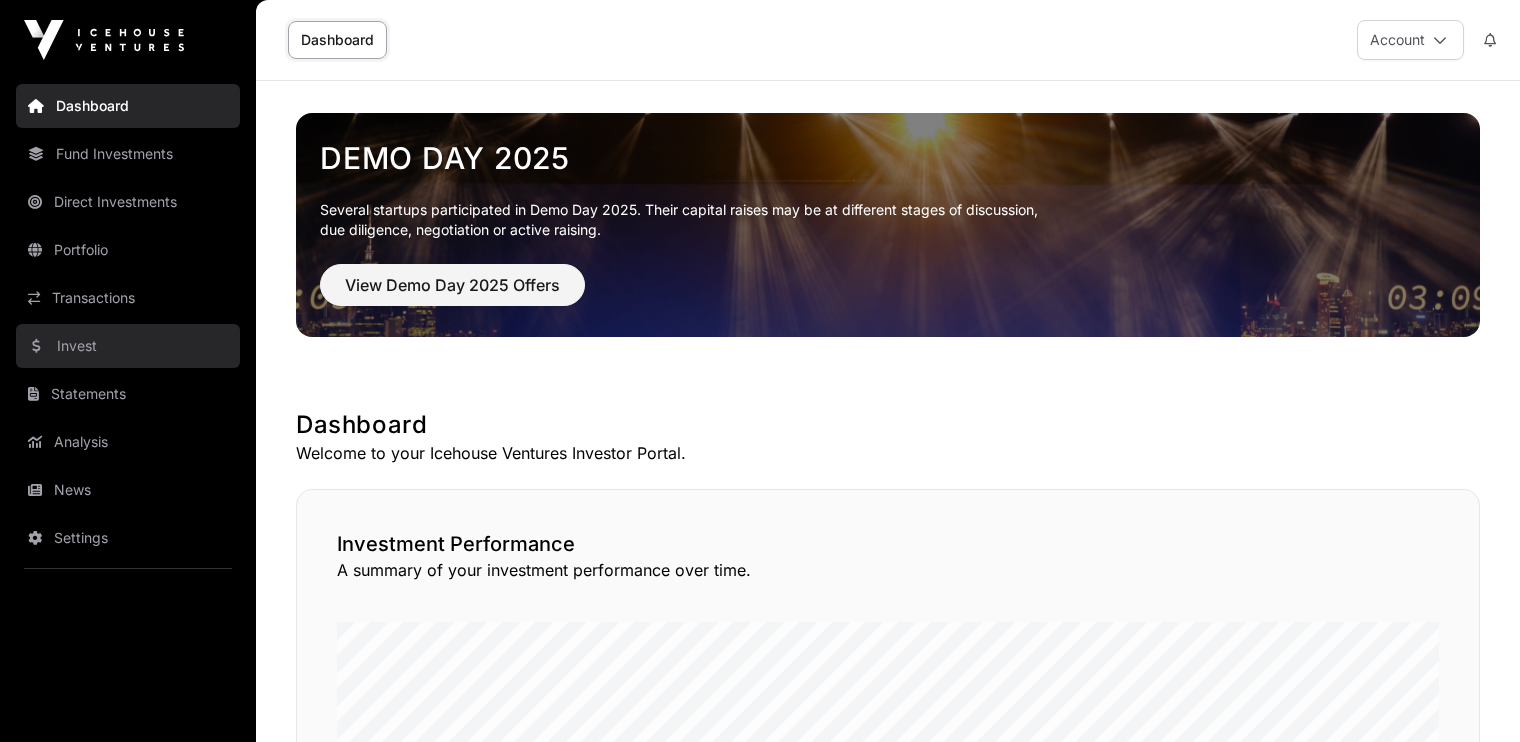 click on "Invest" 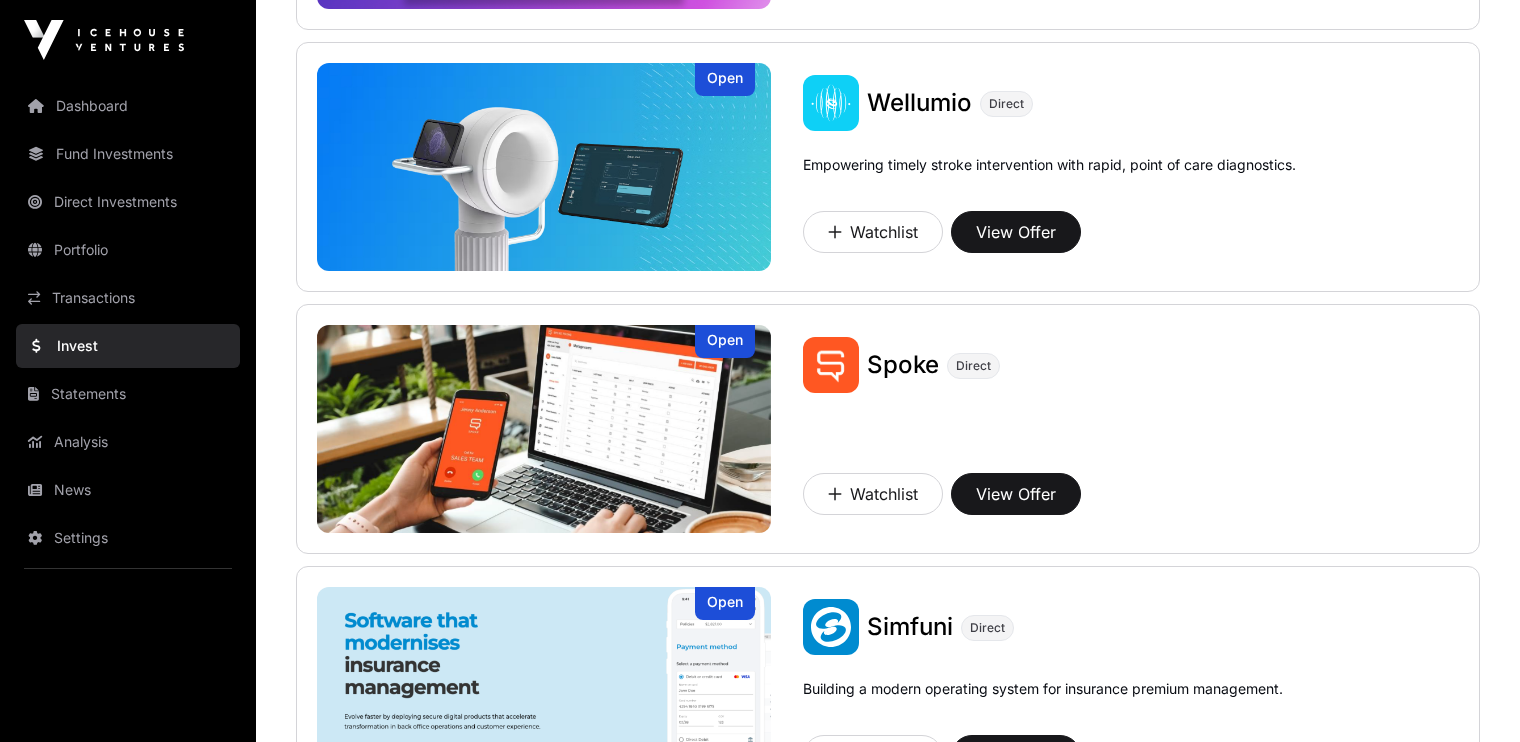 scroll, scrollTop: 2572, scrollLeft: 0, axis: vertical 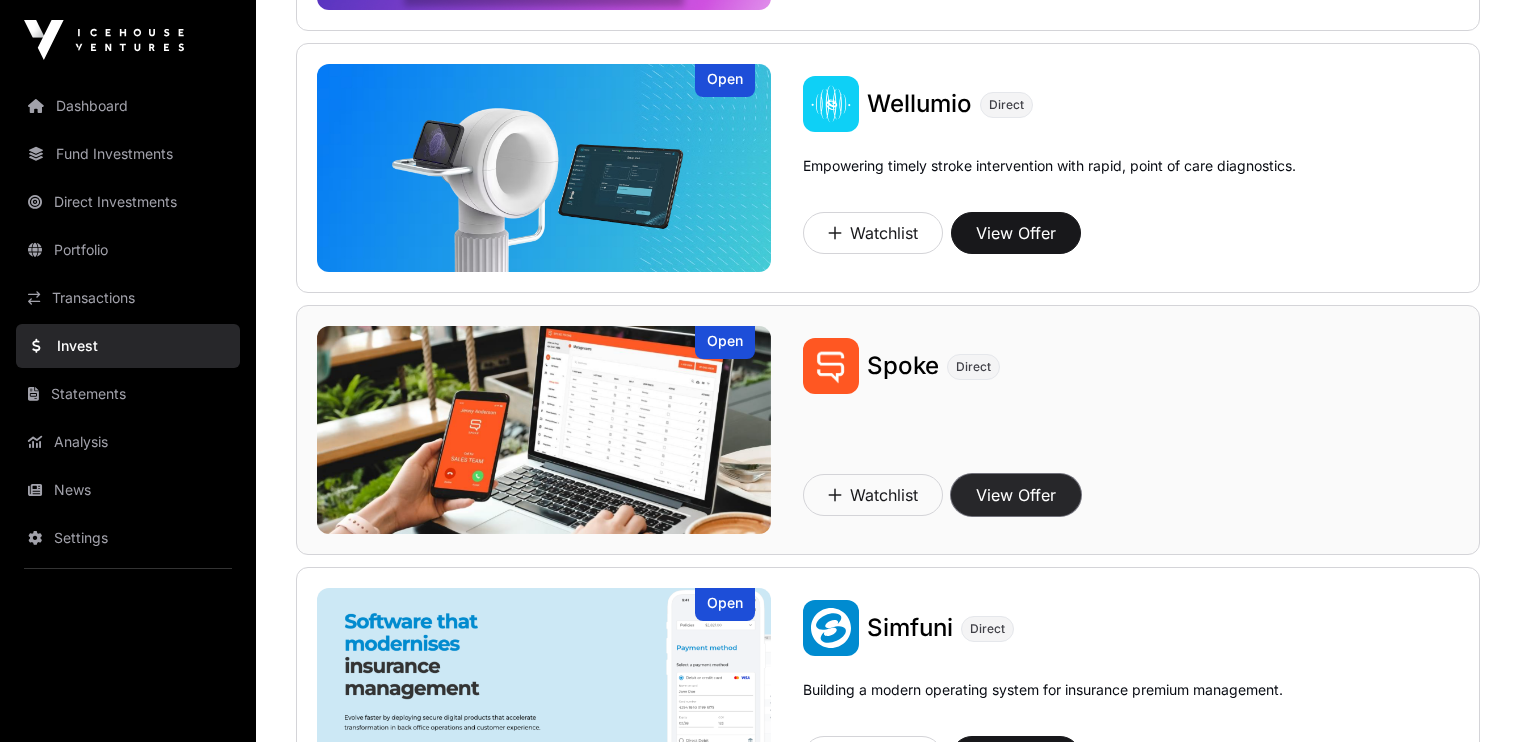 click on "View Offer" 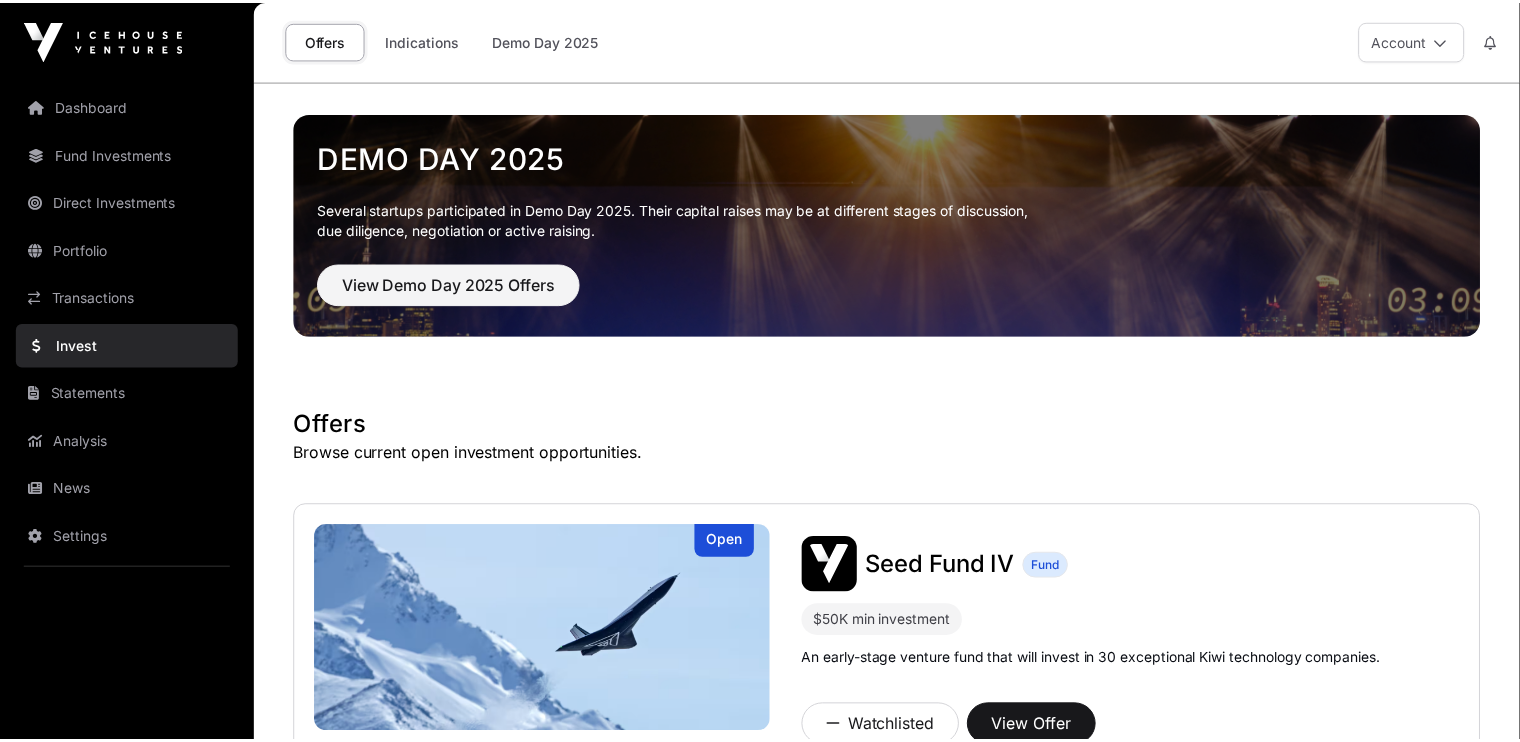 scroll, scrollTop: 2572, scrollLeft: 0, axis: vertical 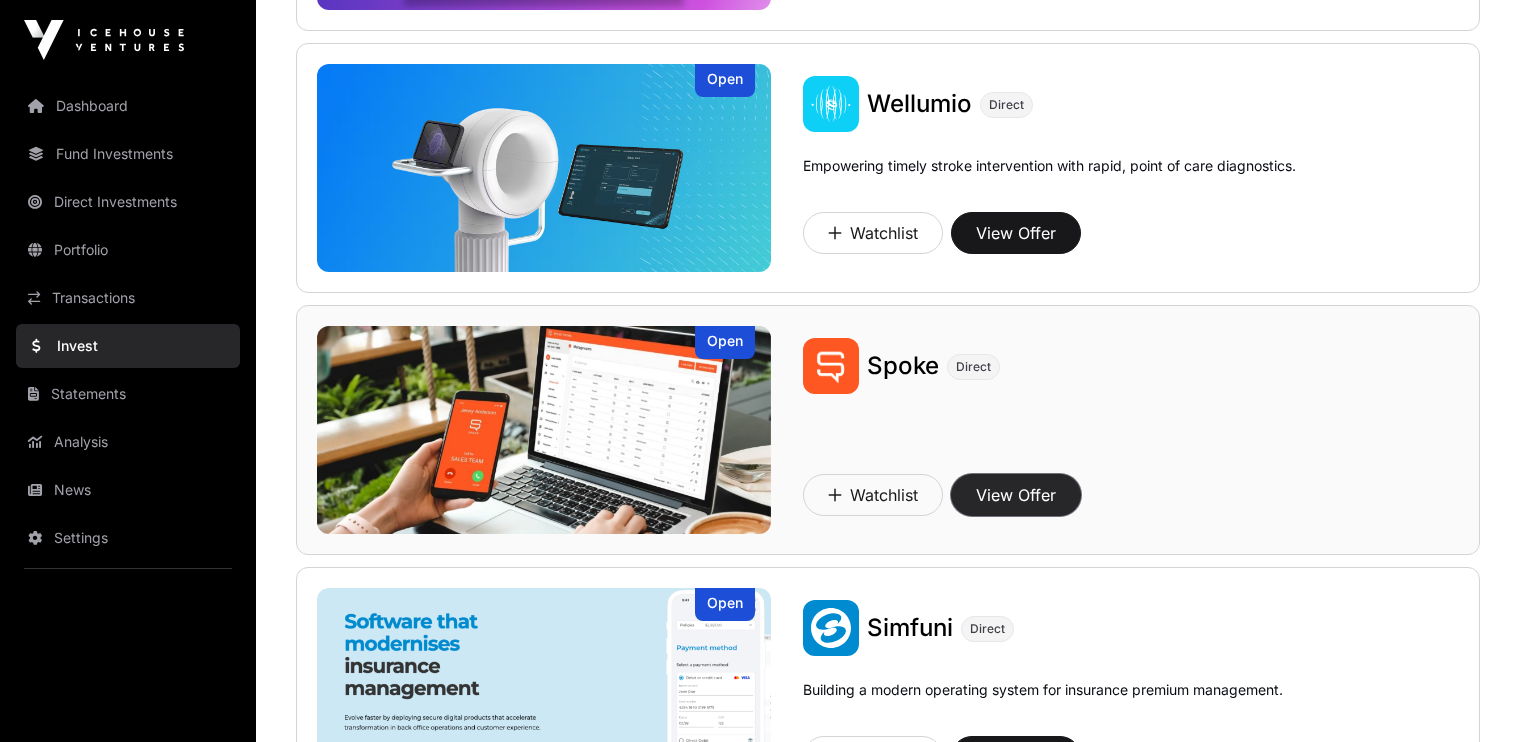 click on "View Offer" 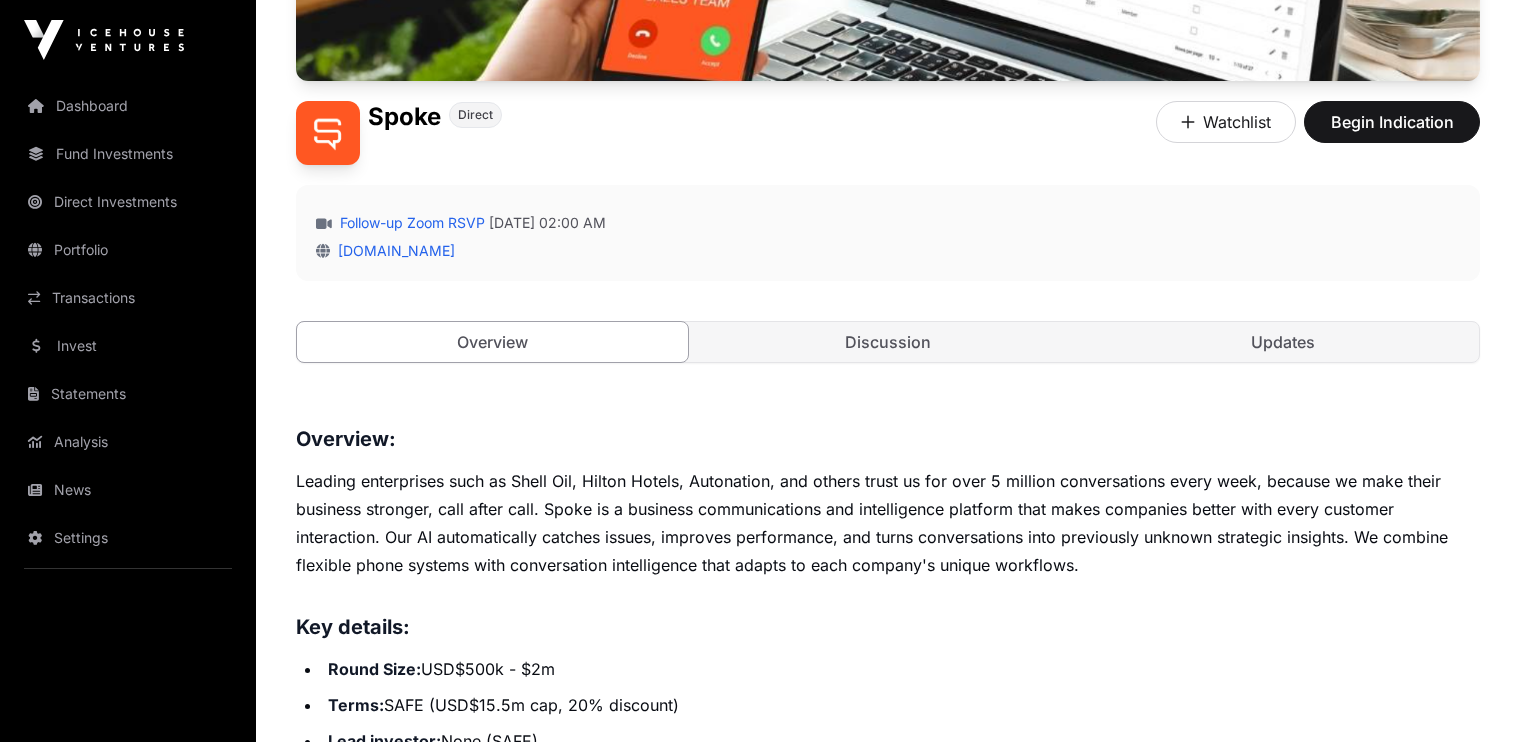 scroll, scrollTop: 400, scrollLeft: 0, axis: vertical 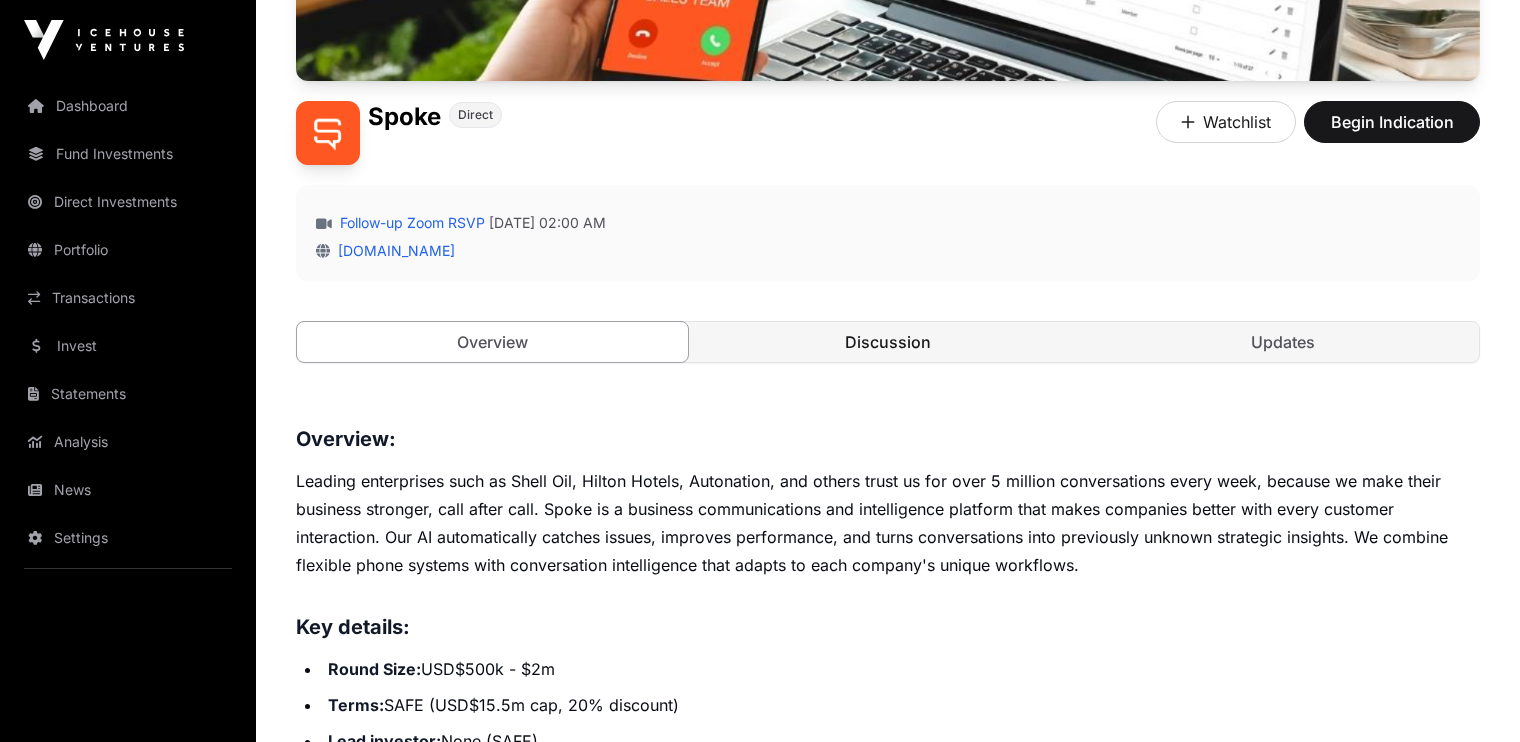 click on "Discussion" 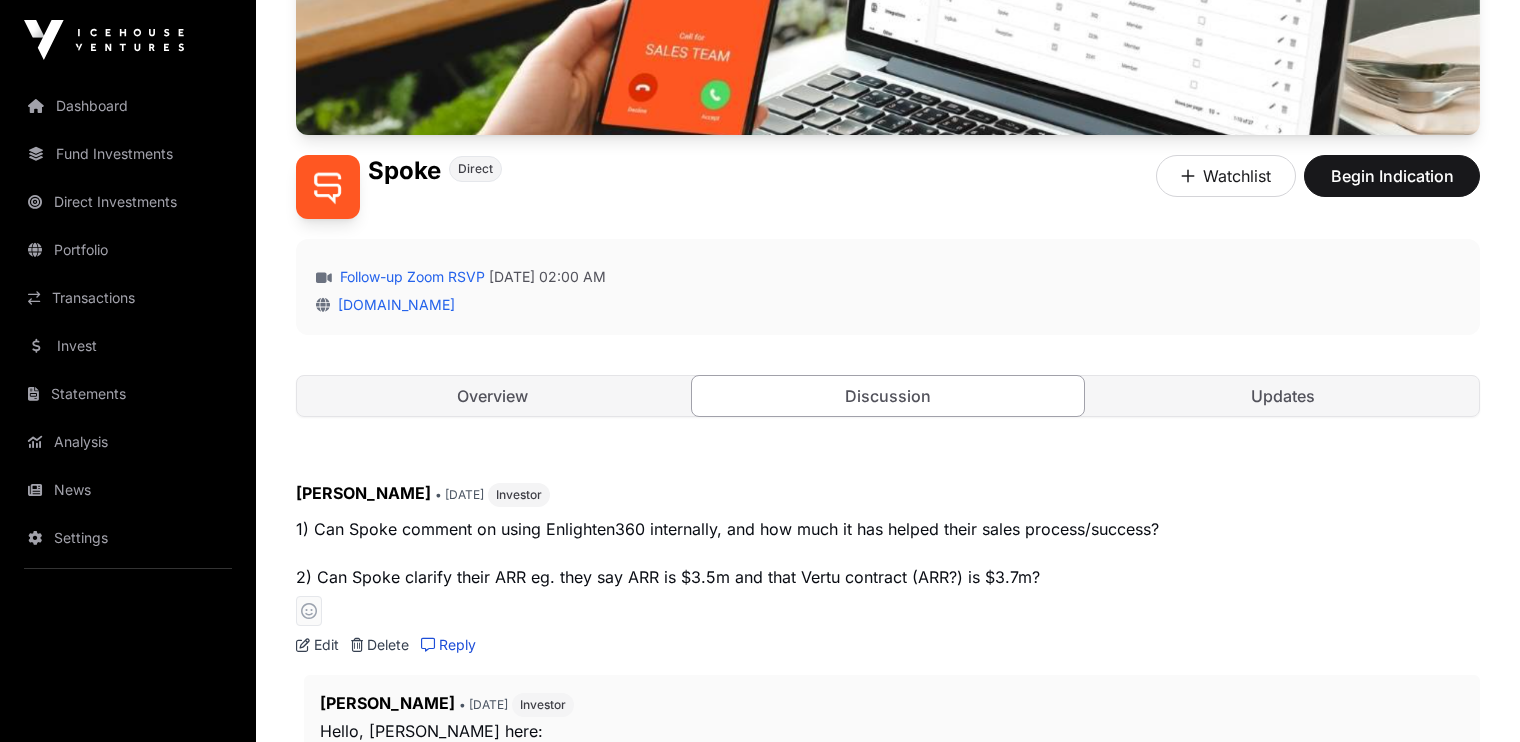 scroll, scrollTop: 345, scrollLeft: 0, axis: vertical 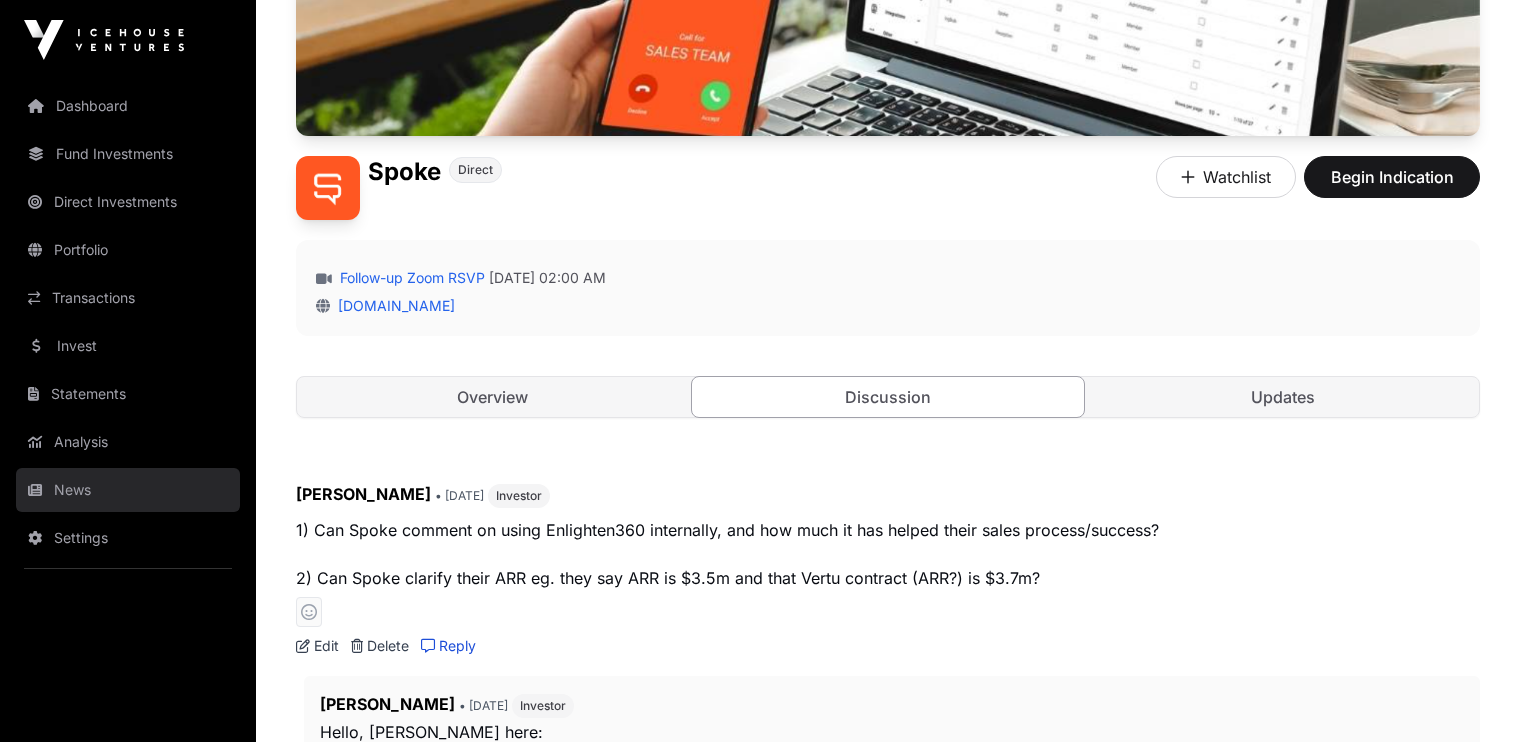 click on "News" 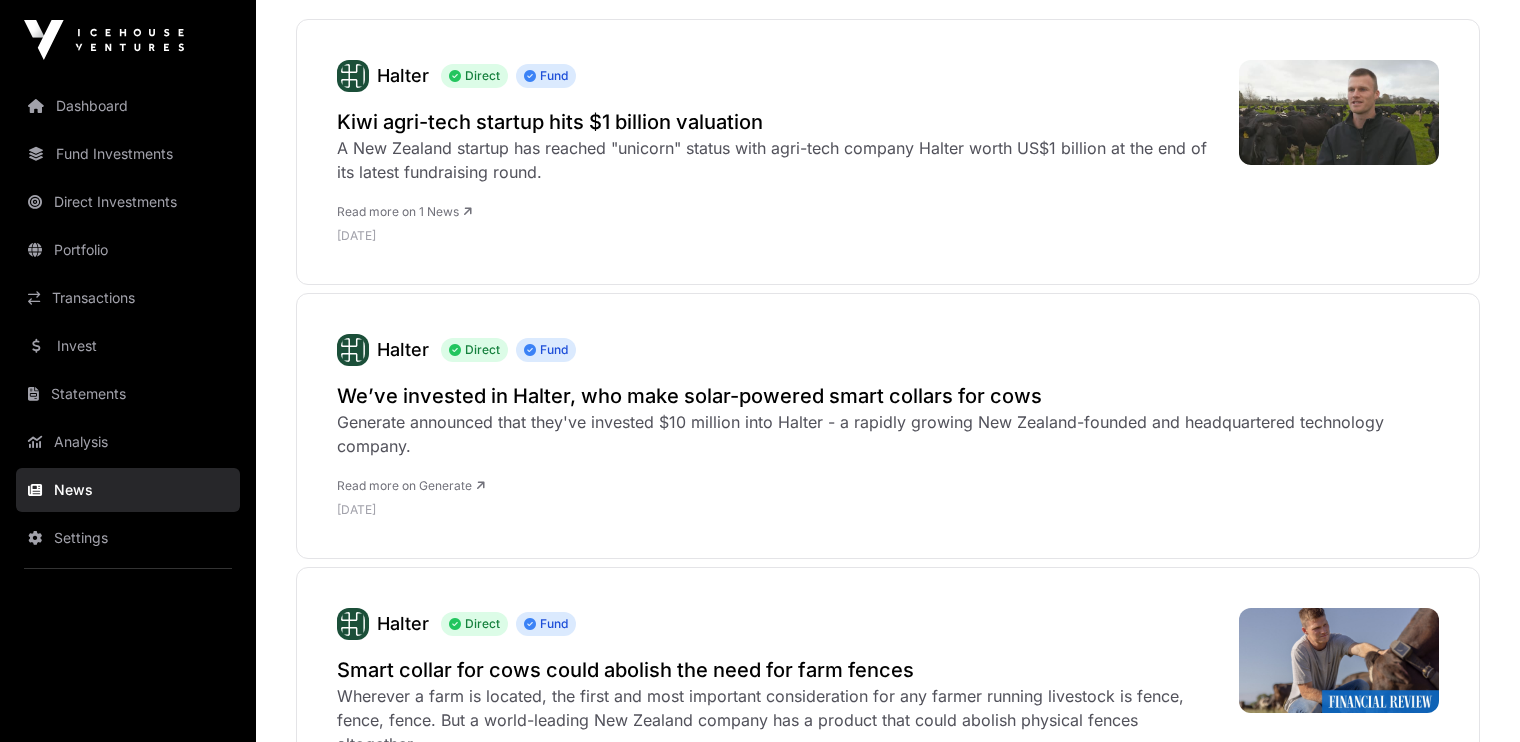 scroll, scrollTop: 0, scrollLeft: 0, axis: both 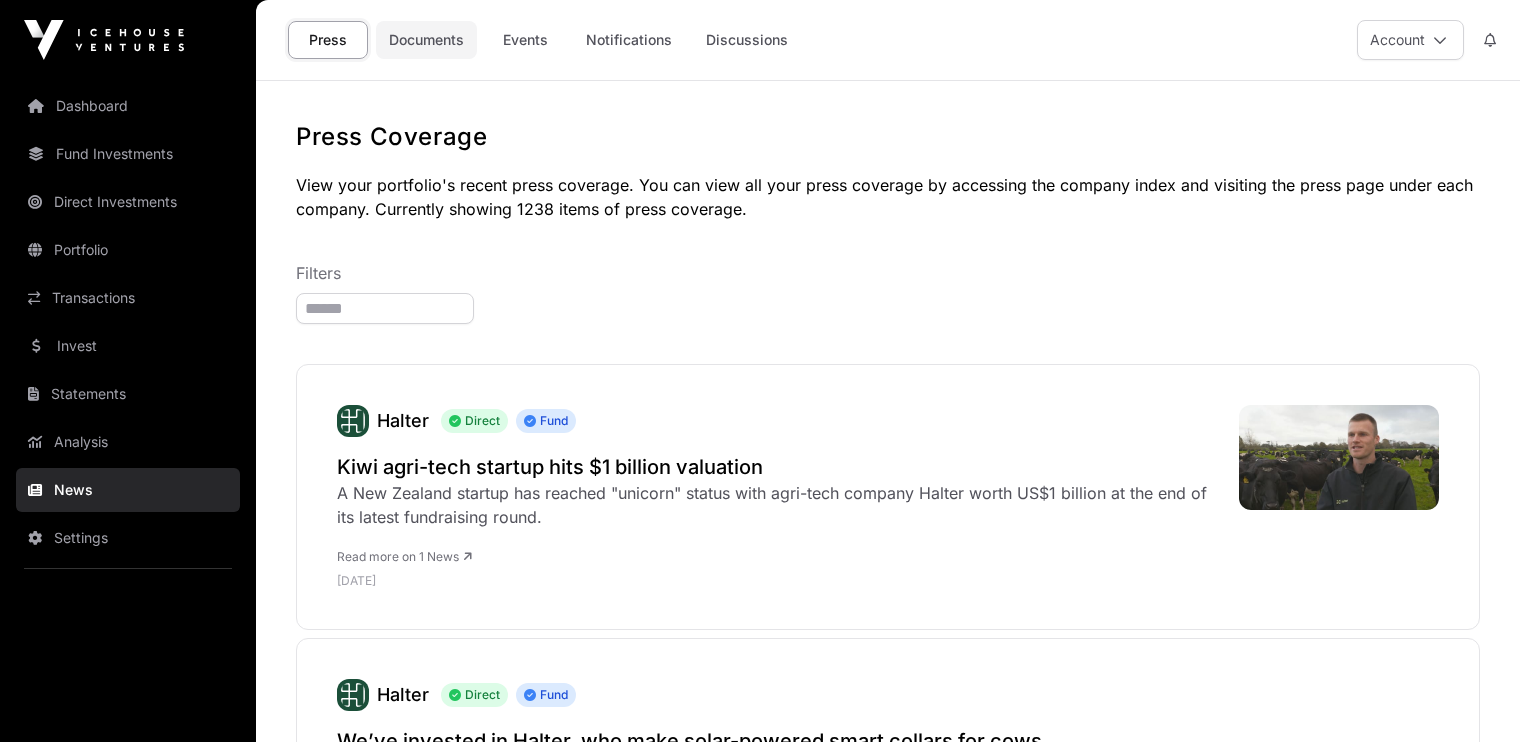 click on "Documents" 